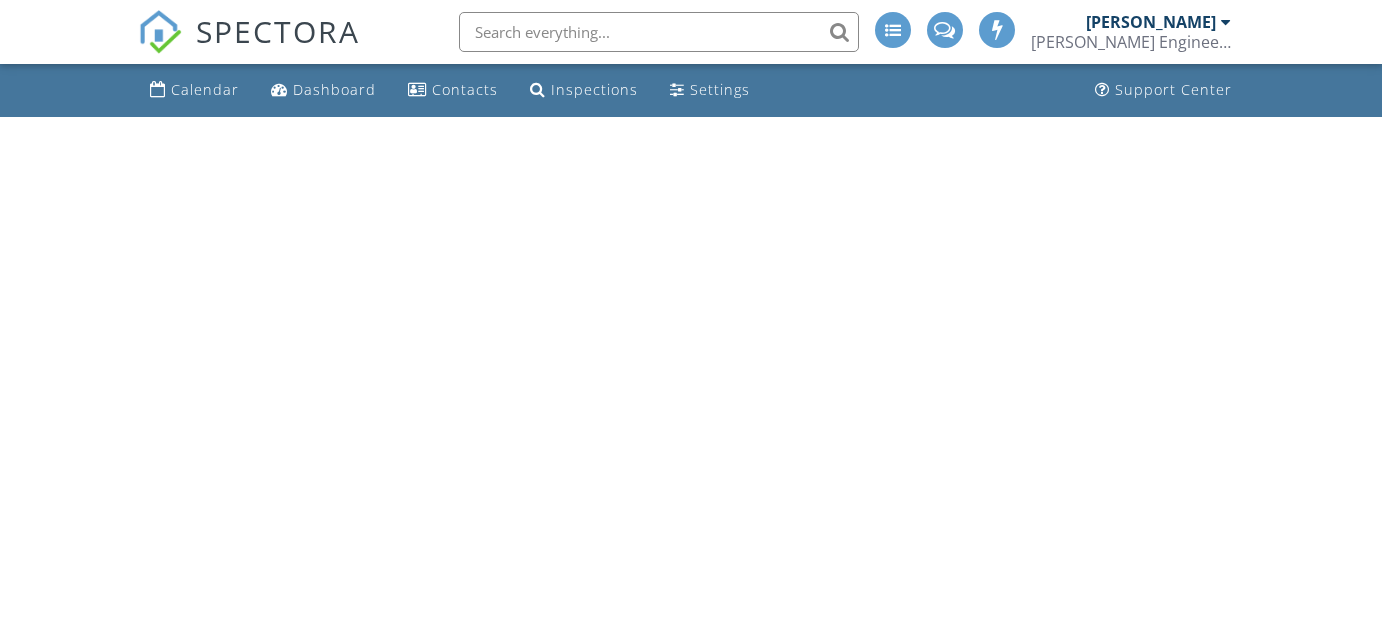 scroll, scrollTop: 0, scrollLeft: 0, axis: both 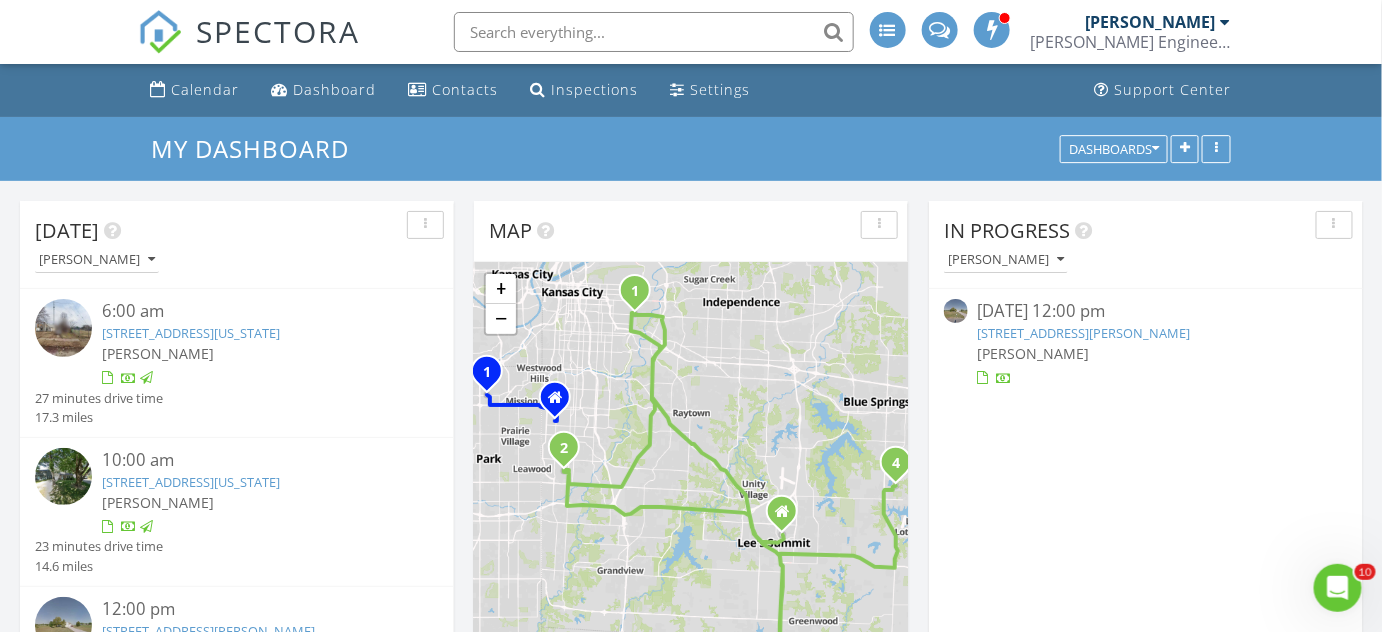 click on "19112 Autumn Lane , Pleasant Hill, MO 64080" at bounding box center (1084, 333) 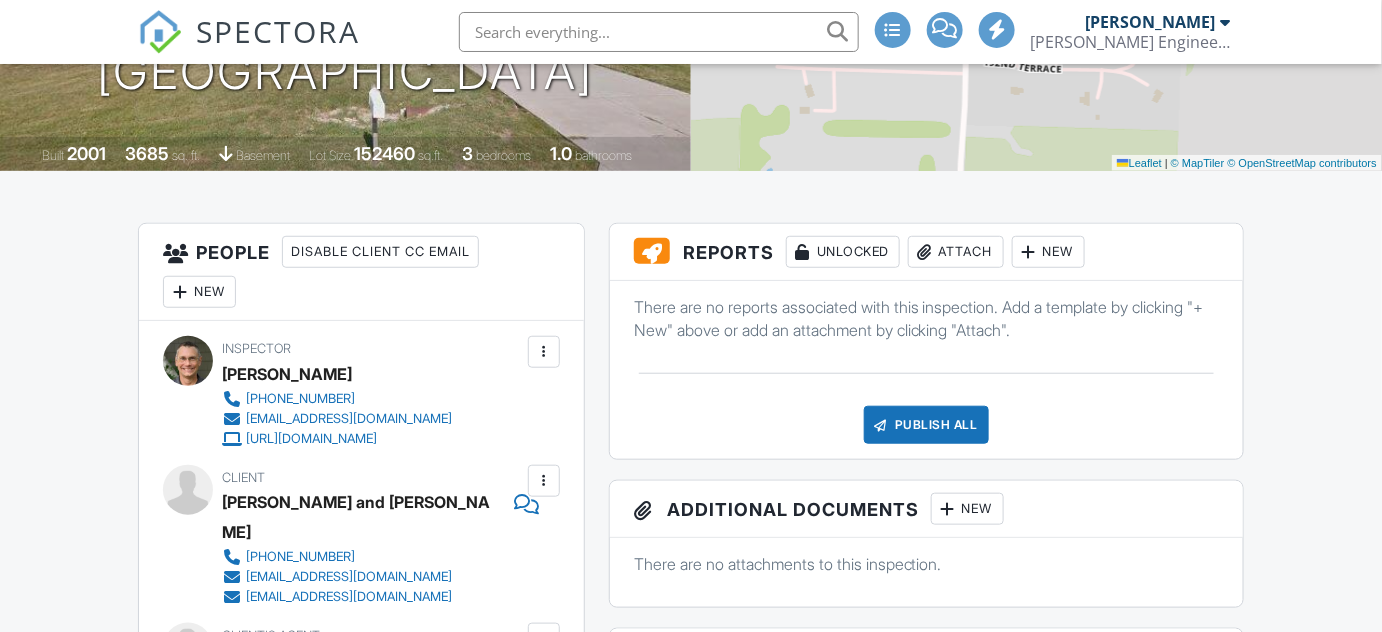 click on "Attach" at bounding box center (956, 252) 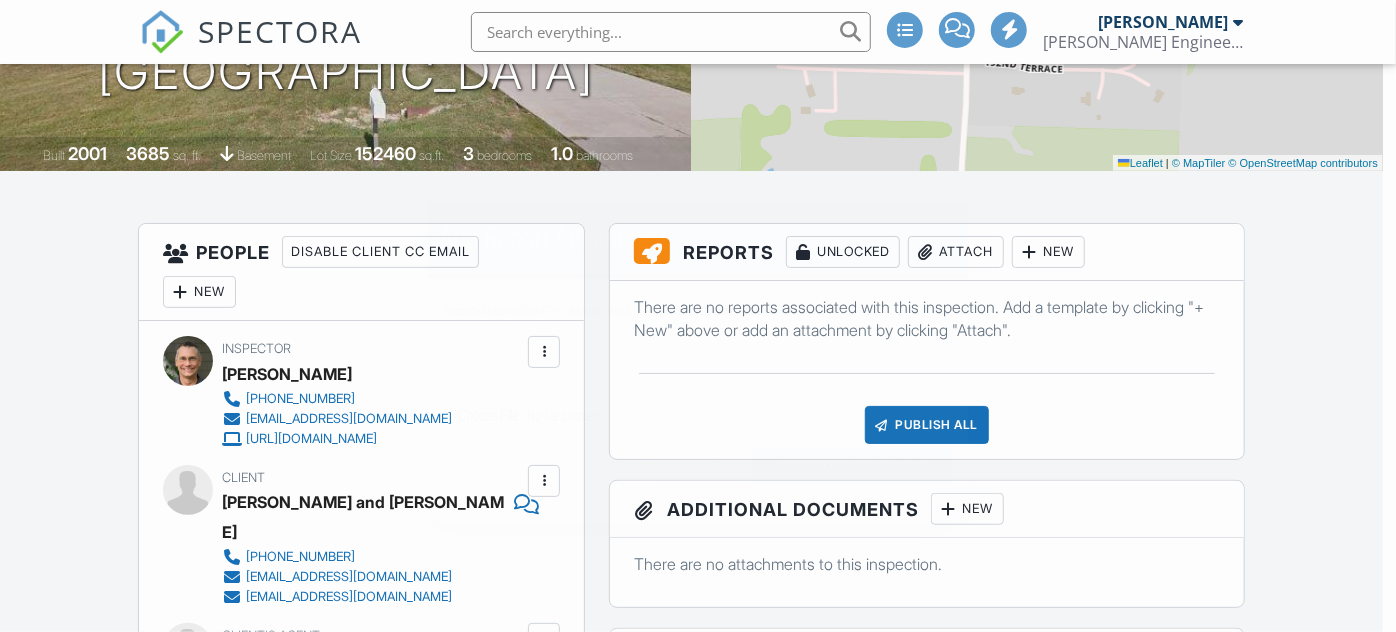 scroll, scrollTop: 363, scrollLeft: 0, axis: vertical 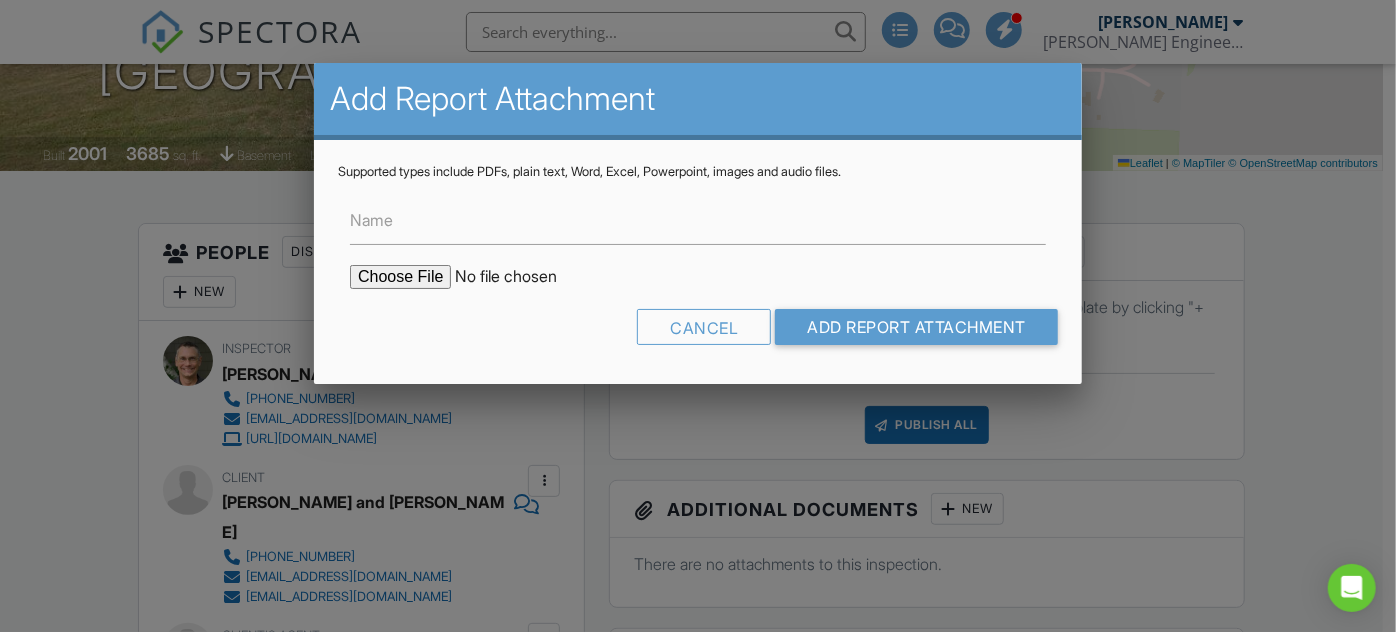 click at bounding box center [520, 277] 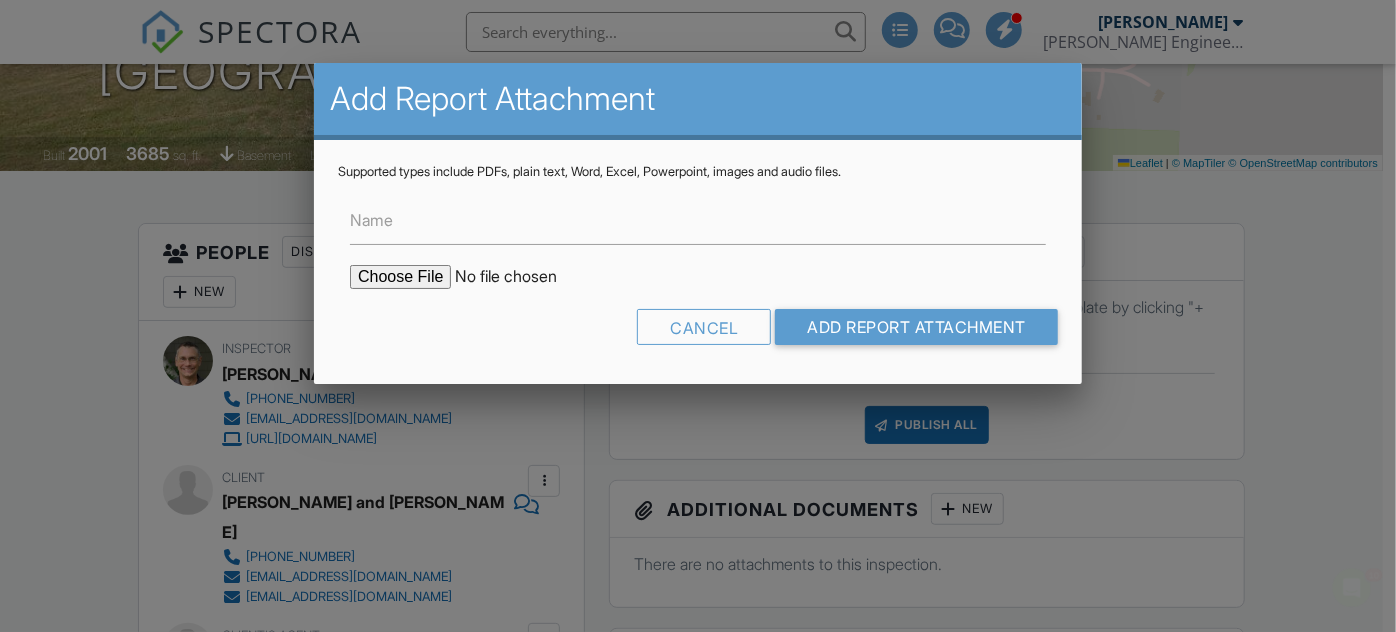scroll, scrollTop: 0, scrollLeft: 0, axis: both 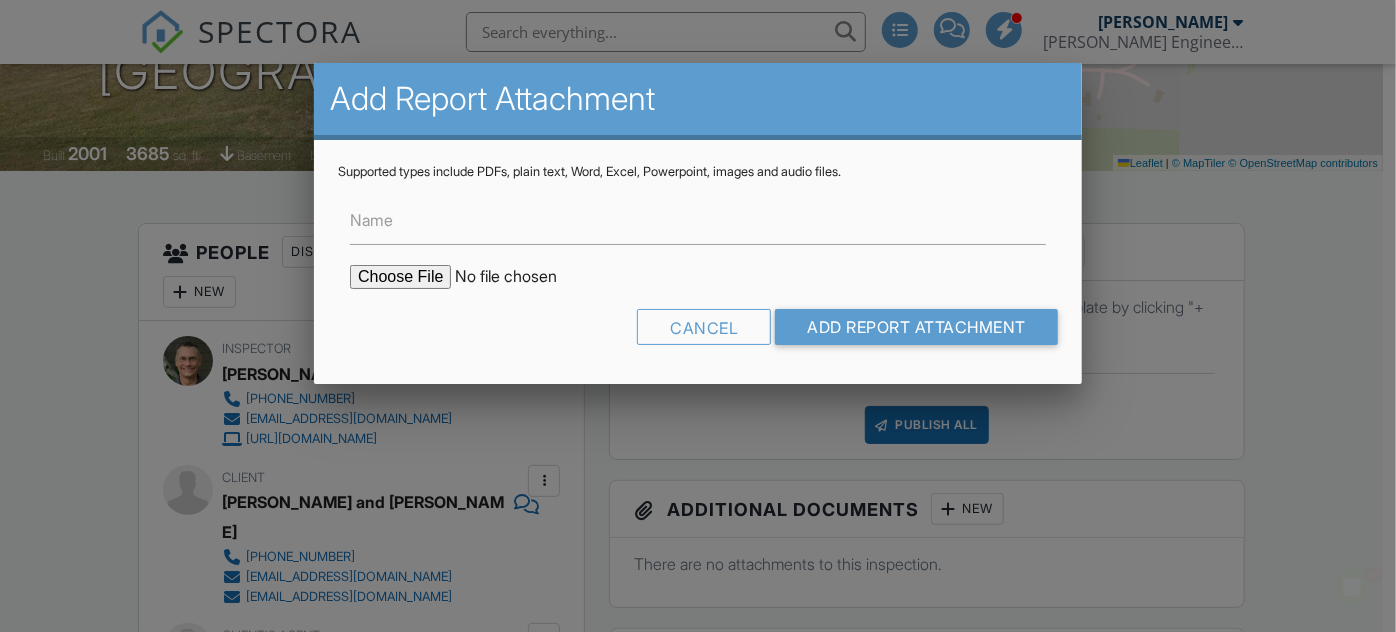 type on "C:\fakepath\SE_19112 Autumn Lane, Pleasant Hill, MO 64080.pdf" 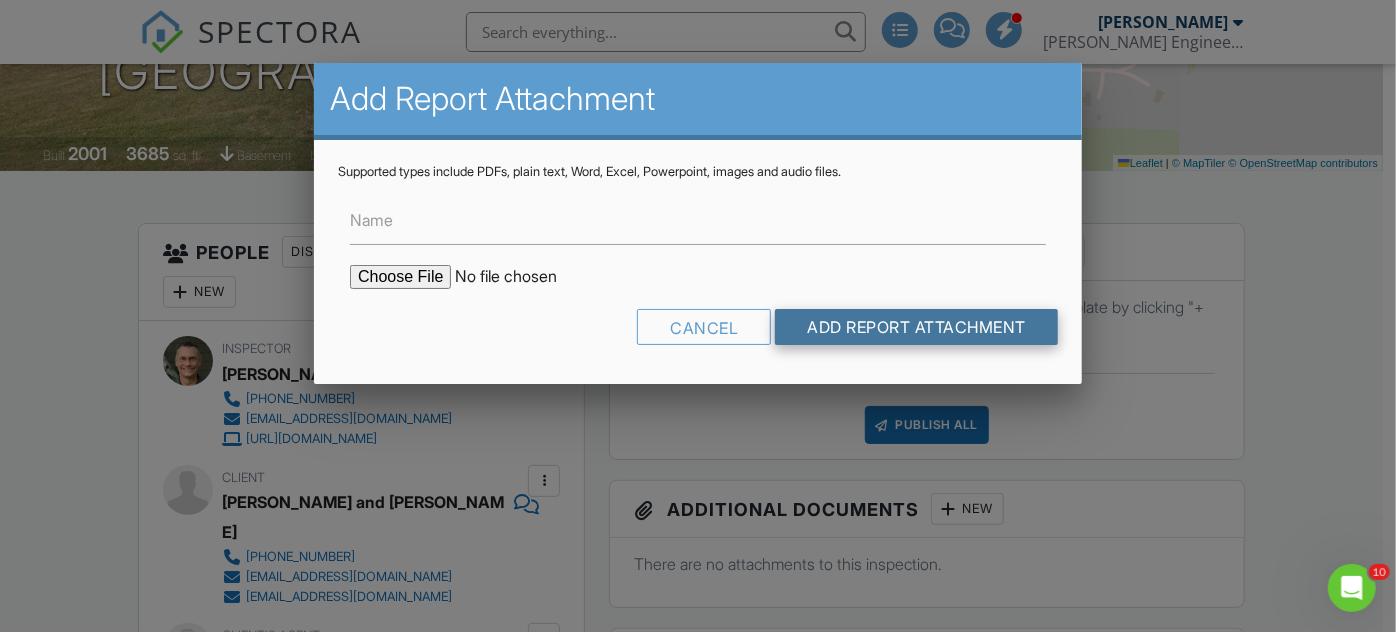 click on "Add Report Attachment" at bounding box center [916, 327] 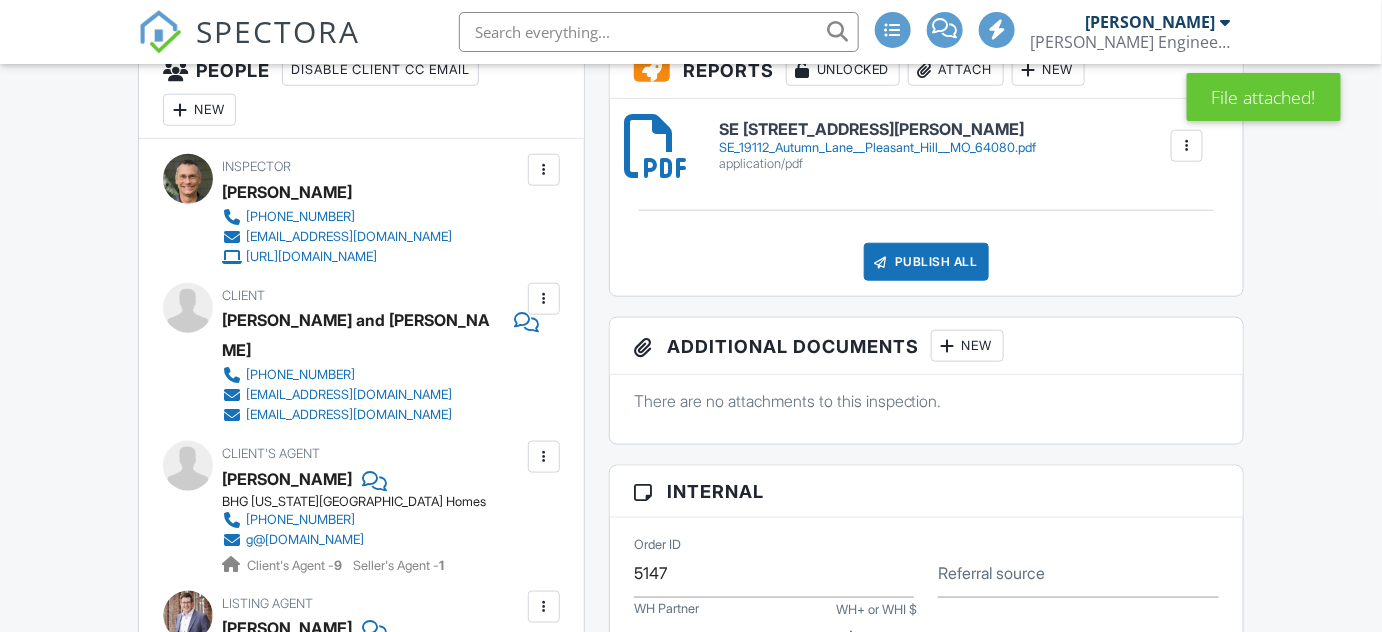 scroll, scrollTop: 363, scrollLeft: 0, axis: vertical 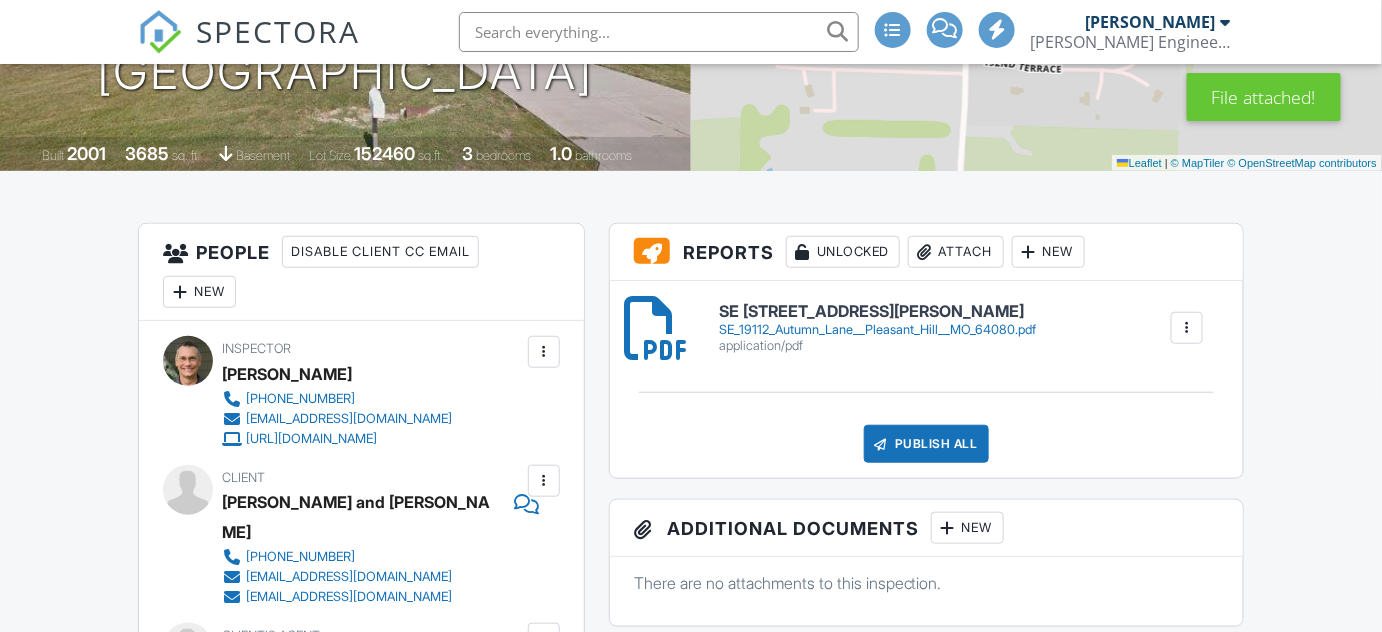 click on "Publish All" at bounding box center [926, 444] 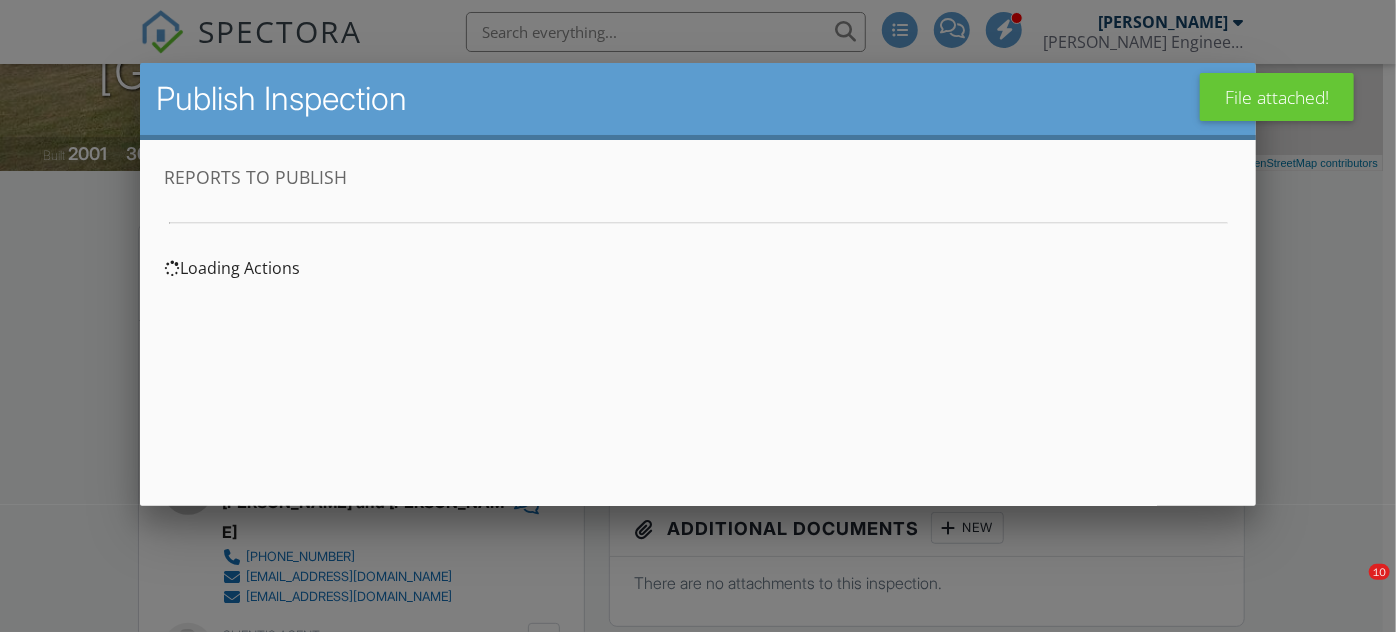 scroll, scrollTop: 0, scrollLeft: 0, axis: both 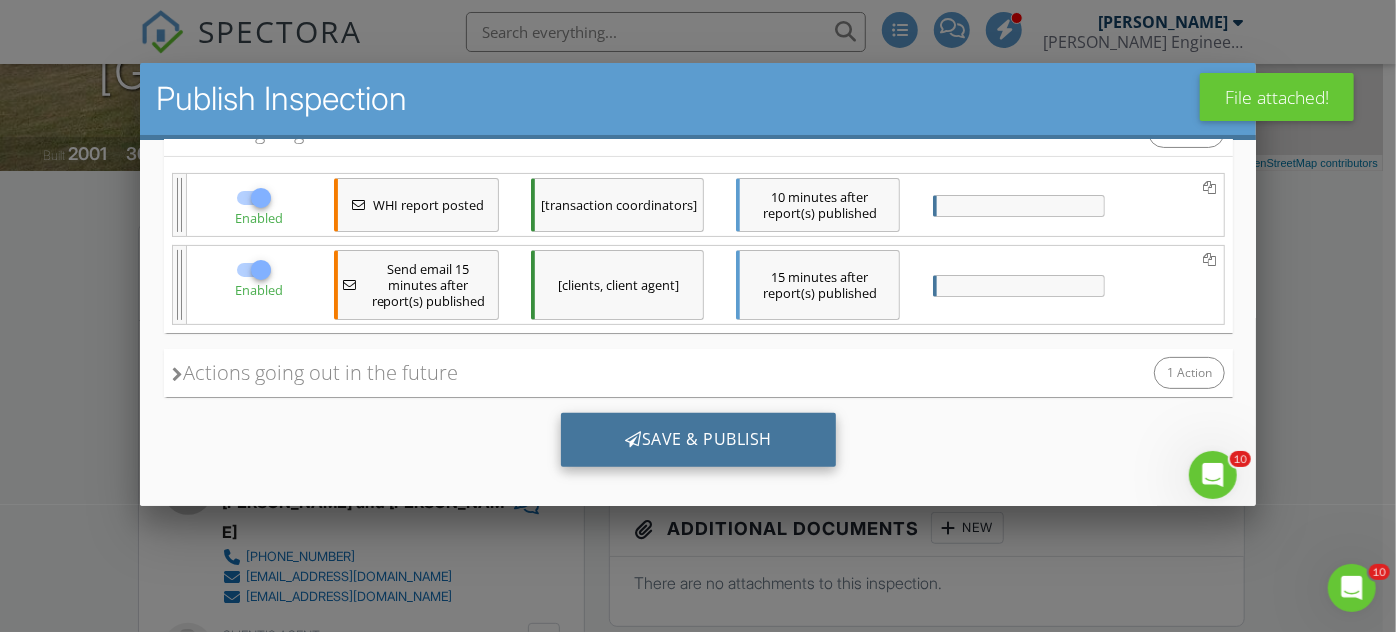 click on "Save & Publish" at bounding box center [697, 440] 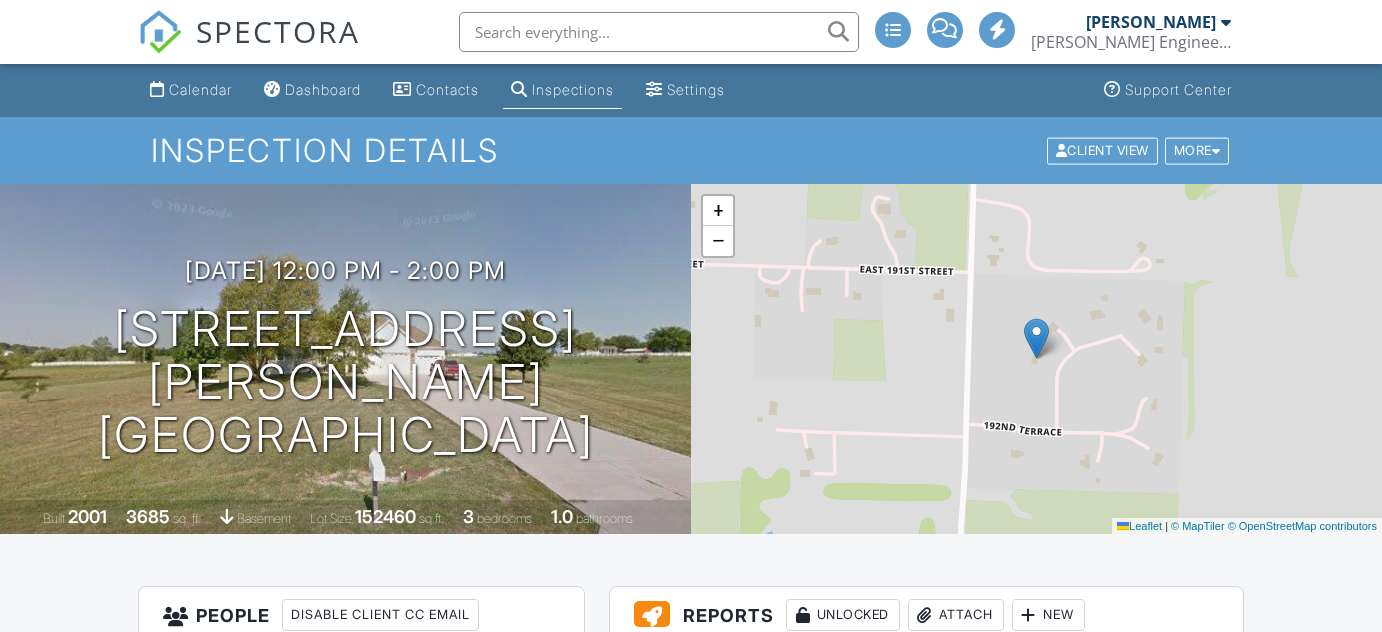 click on "Dashboard" at bounding box center (323, 89) 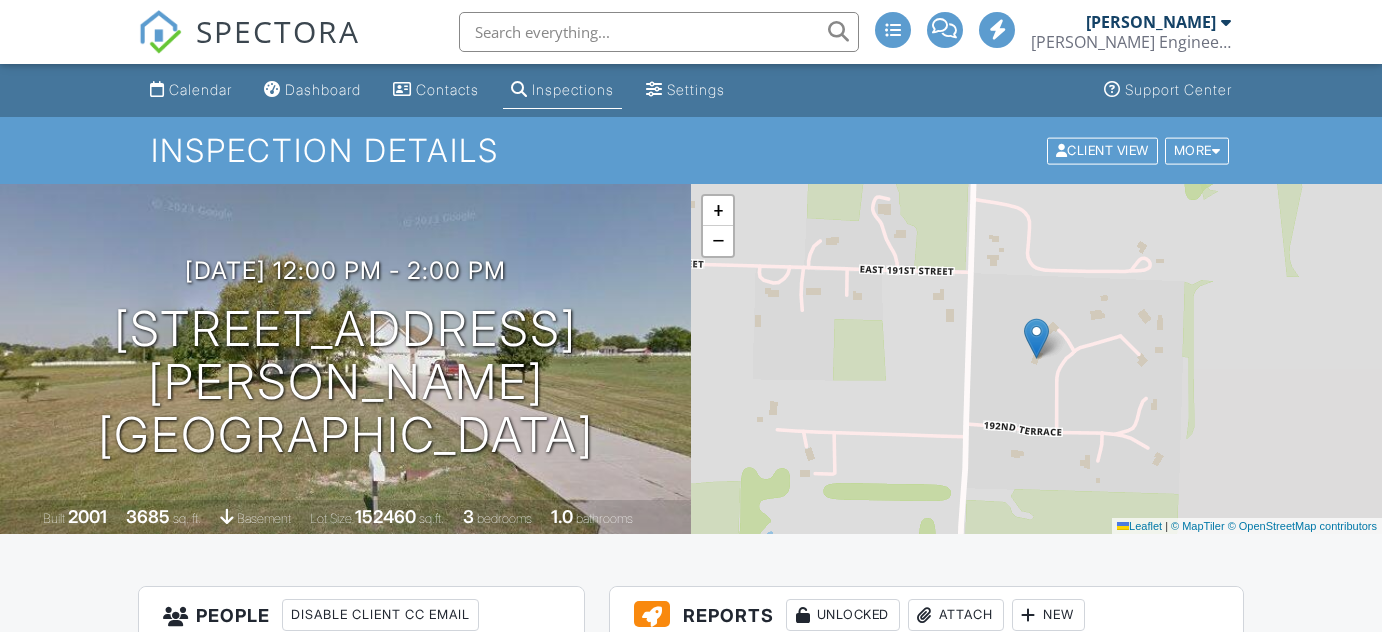 scroll, scrollTop: 0, scrollLeft: 0, axis: both 